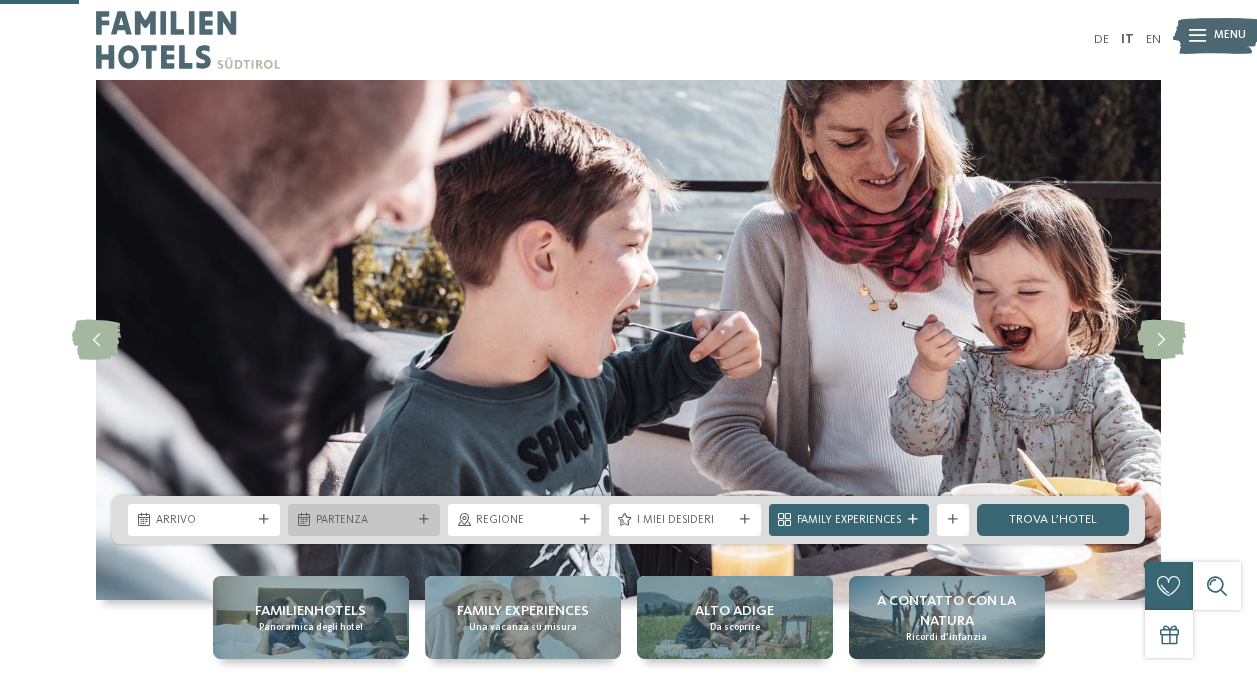 scroll, scrollTop: 300, scrollLeft: 0, axis: vertical 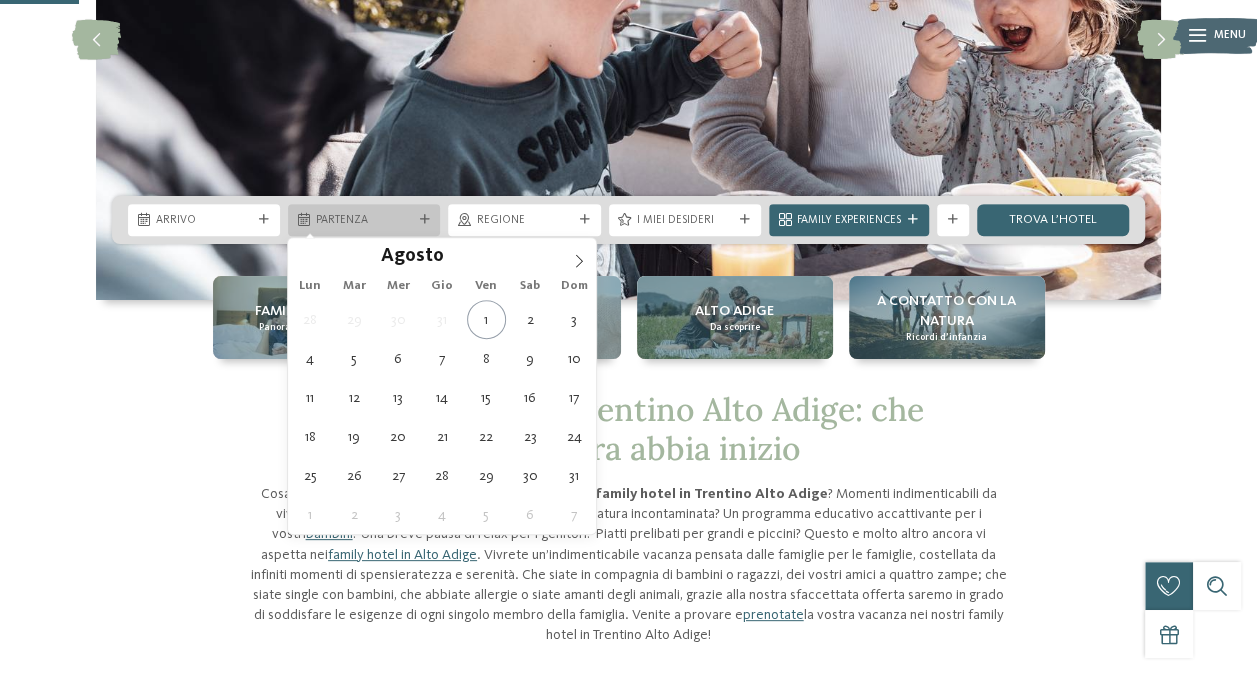 click on "Partenza" at bounding box center (364, 220) 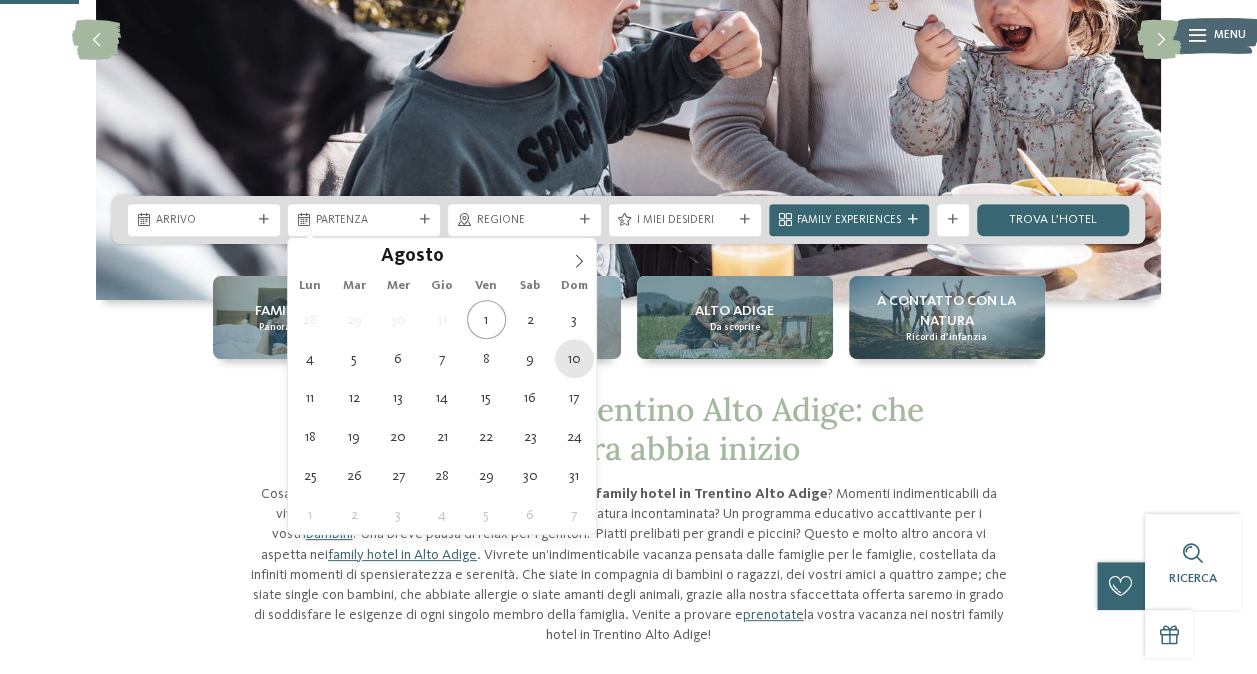 type on "10.08.2025" 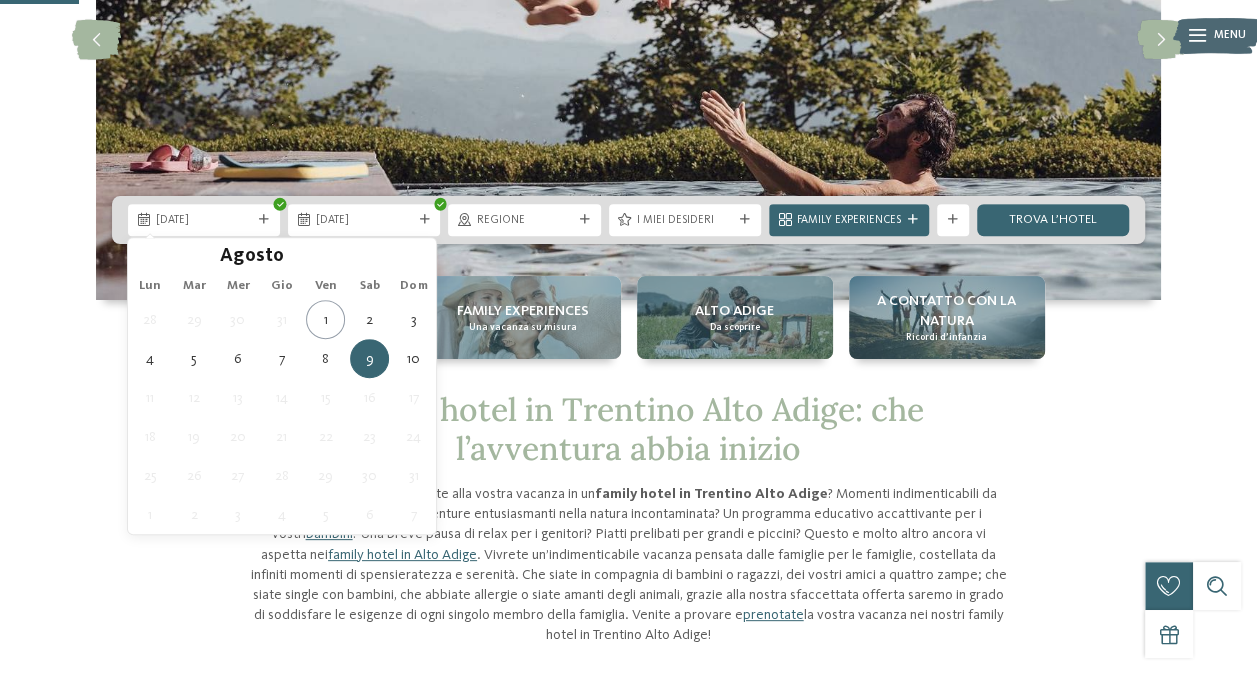 type on "09.08.2025" 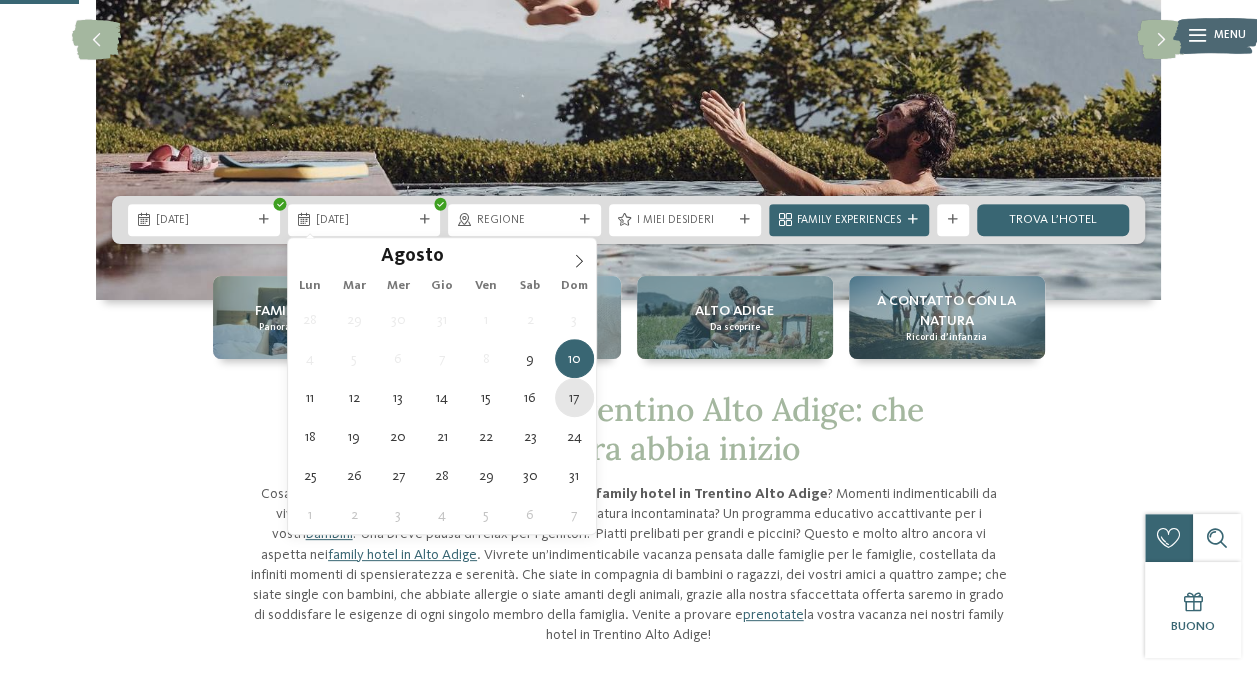 type on "17.08.2025" 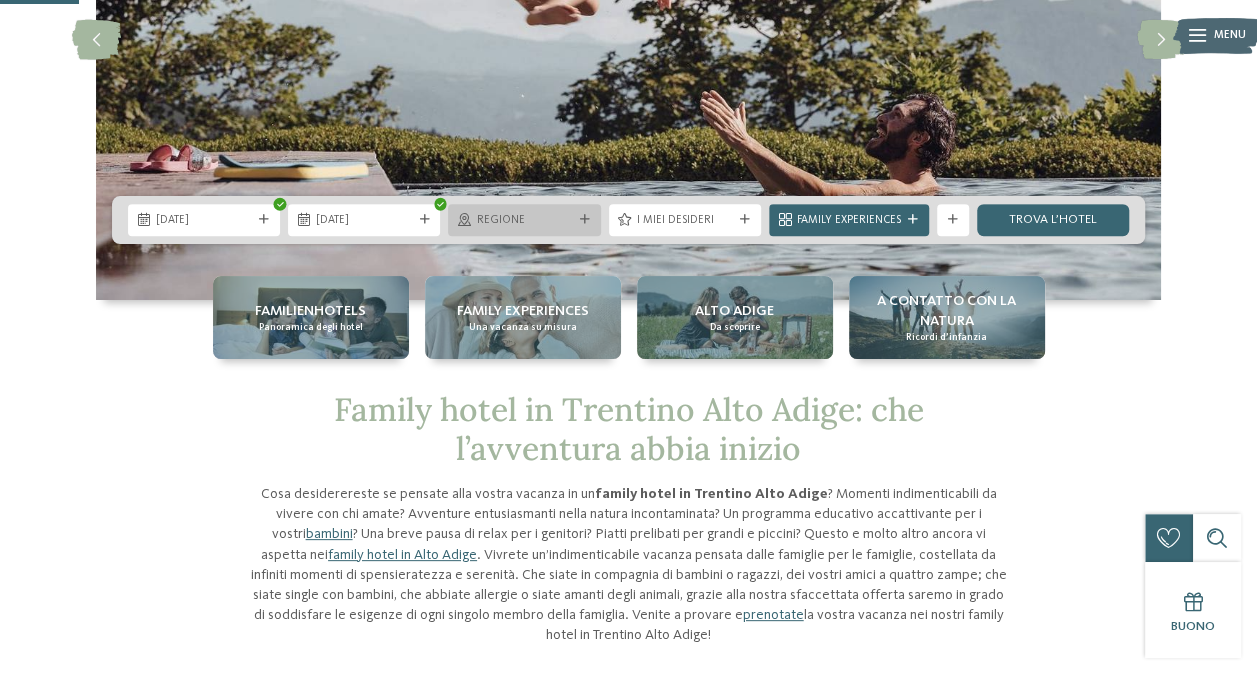 click on "Regione" at bounding box center (524, 220) 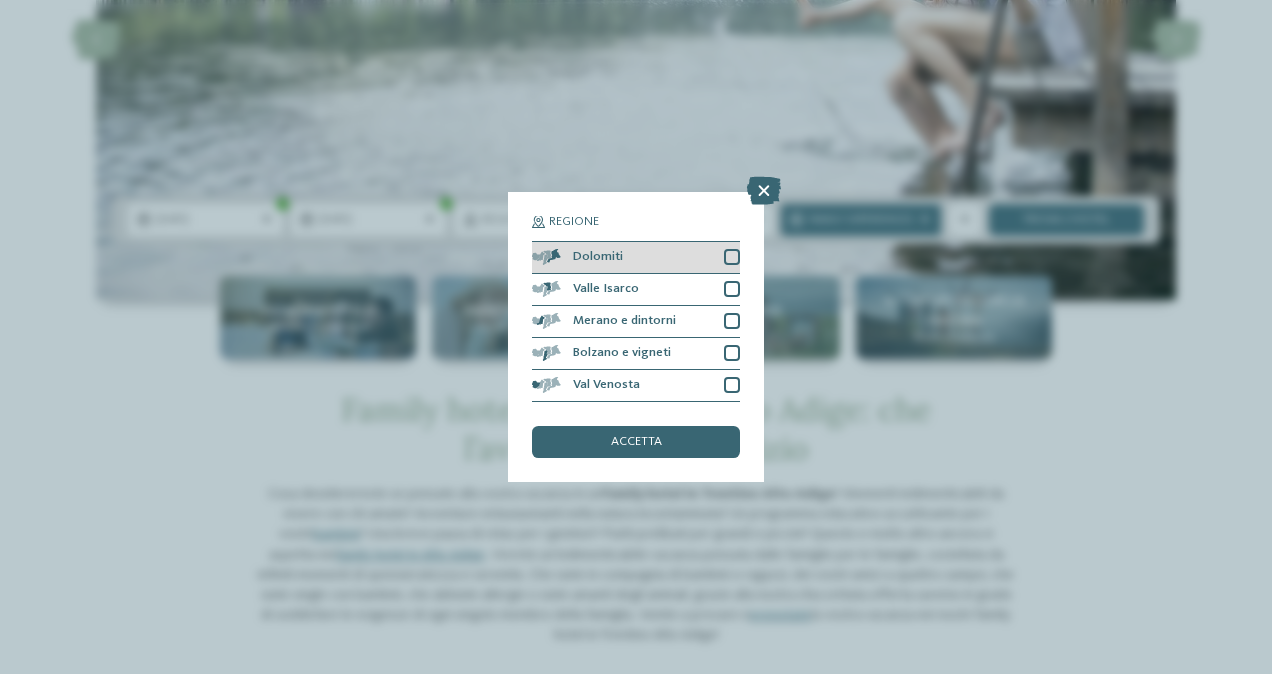 click at bounding box center (732, 257) 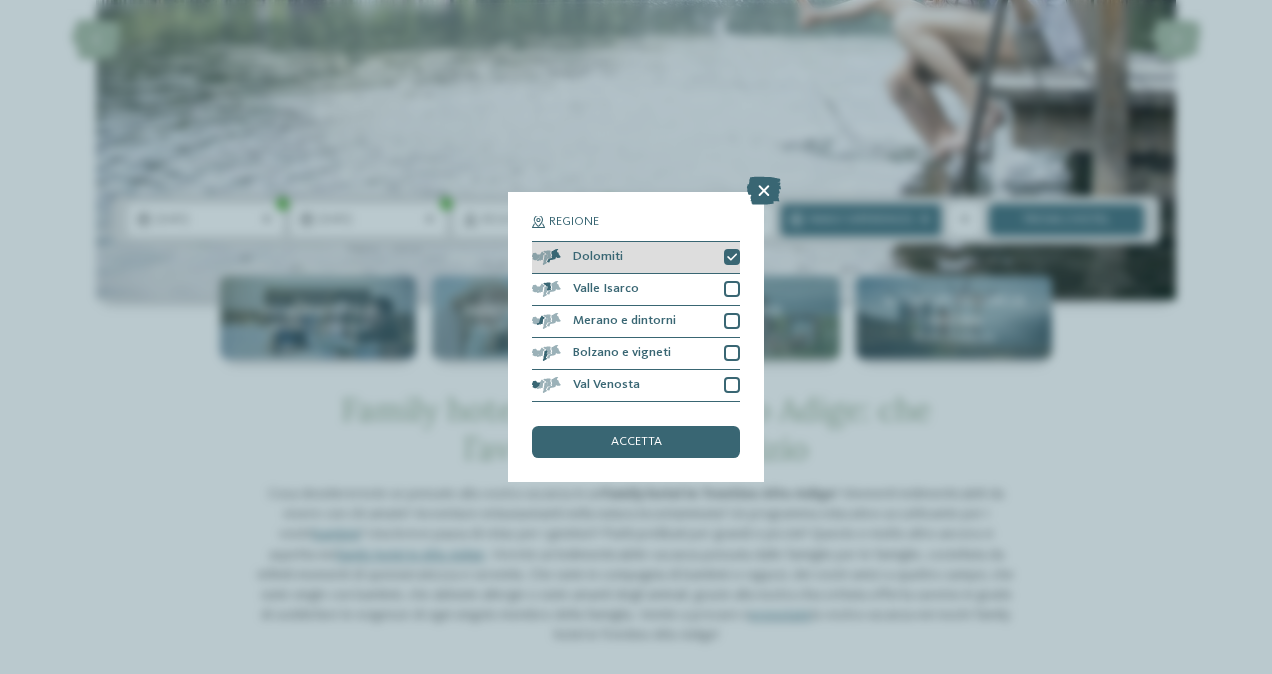 click at bounding box center [732, 258] 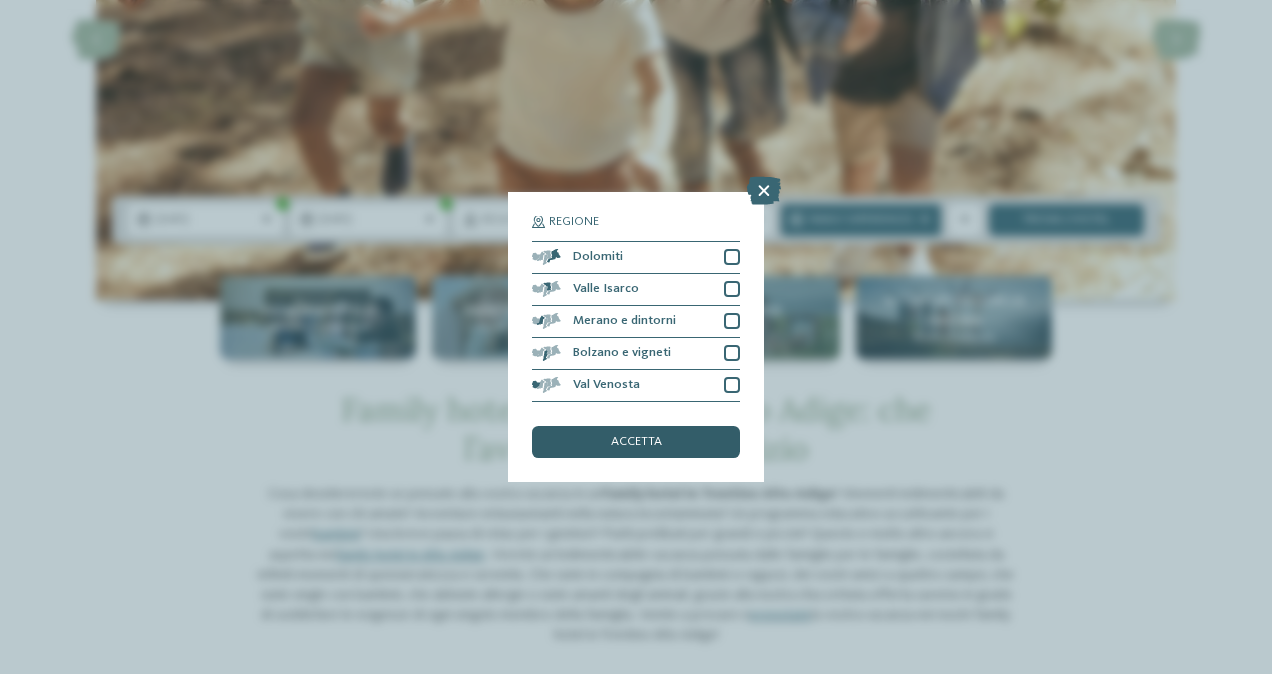click on "accetta" at bounding box center [636, 442] 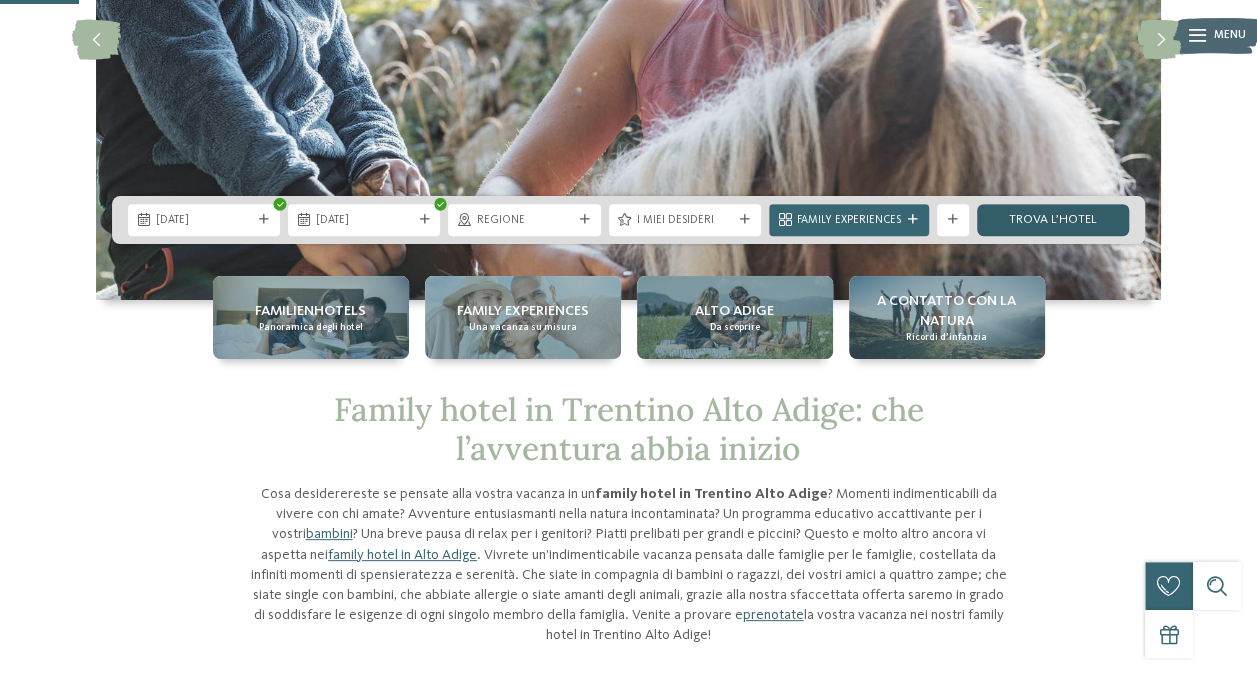 click on "trova l’hotel" at bounding box center [1053, 220] 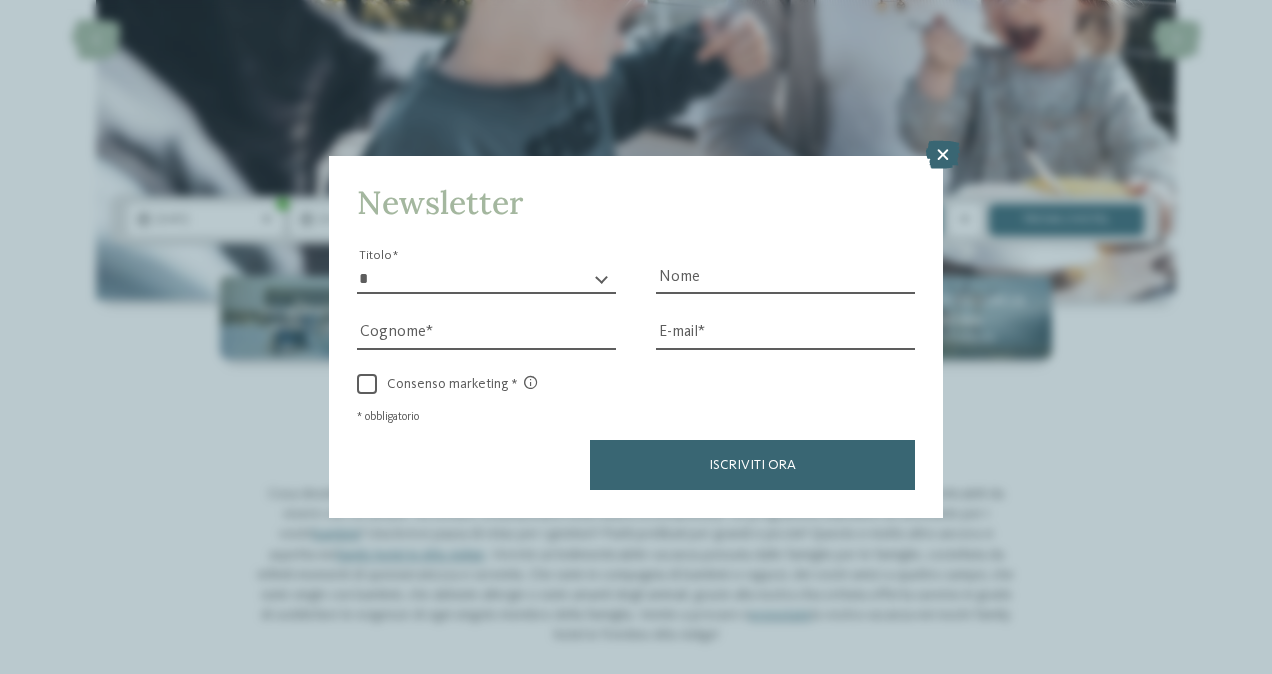 drag, startPoint x: 948, startPoint y: 148, endPoint x: 930, endPoint y: 146, distance: 18.110771 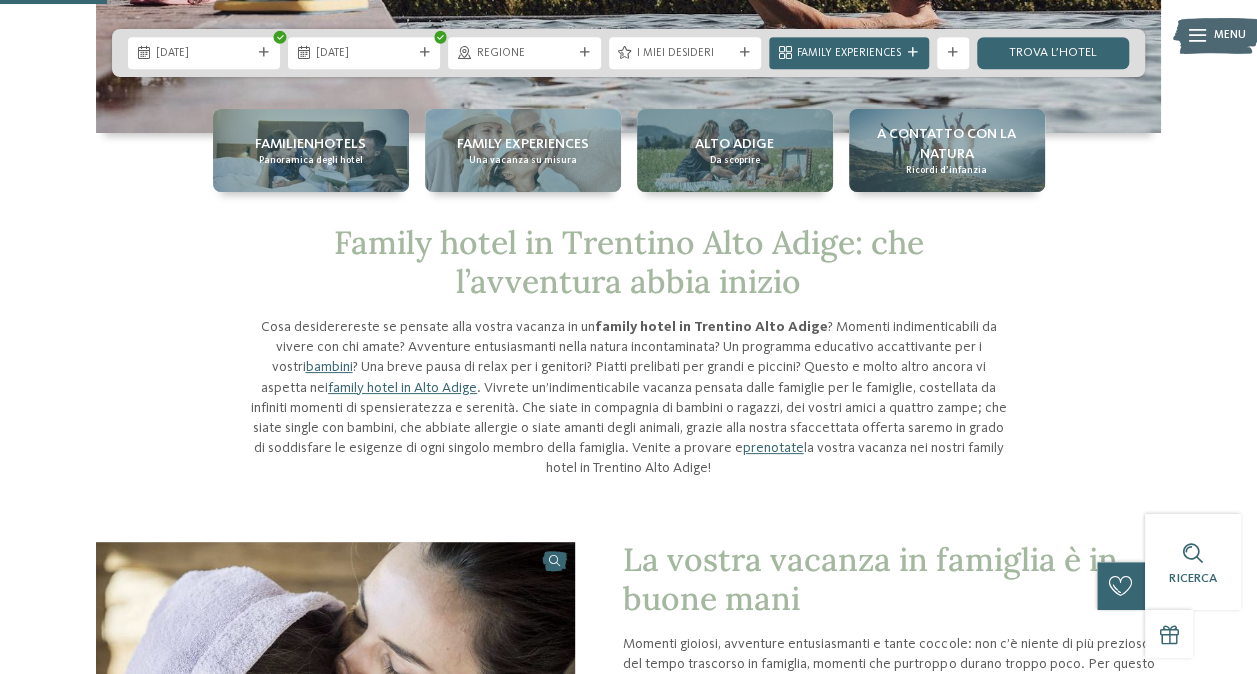 scroll, scrollTop: 500, scrollLeft: 0, axis: vertical 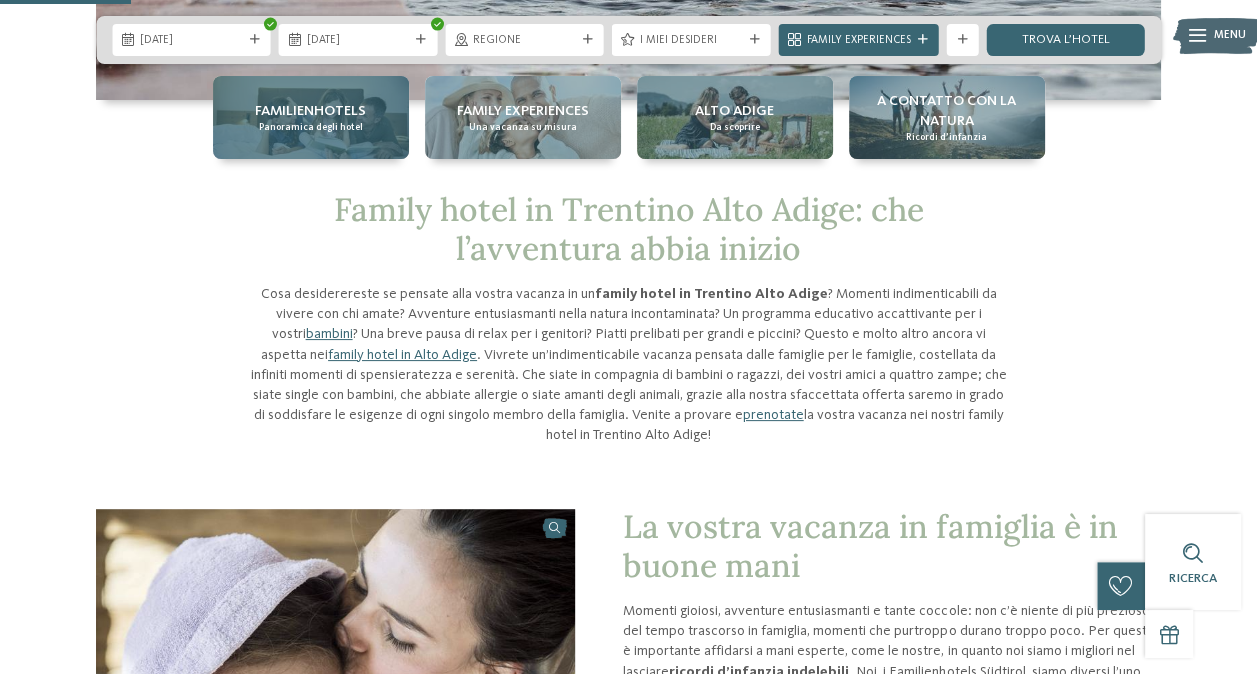 click on "Familienhotels" at bounding box center (310, 111) 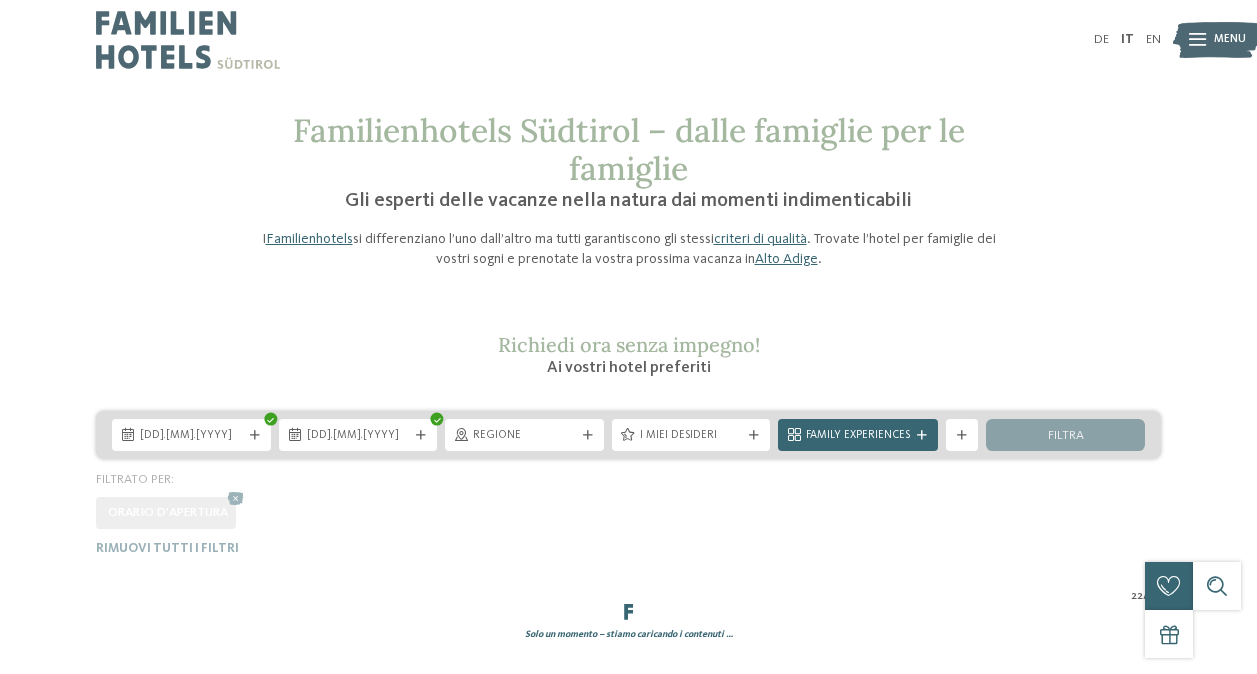 scroll, scrollTop: 0, scrollLeft: 0, axis: both 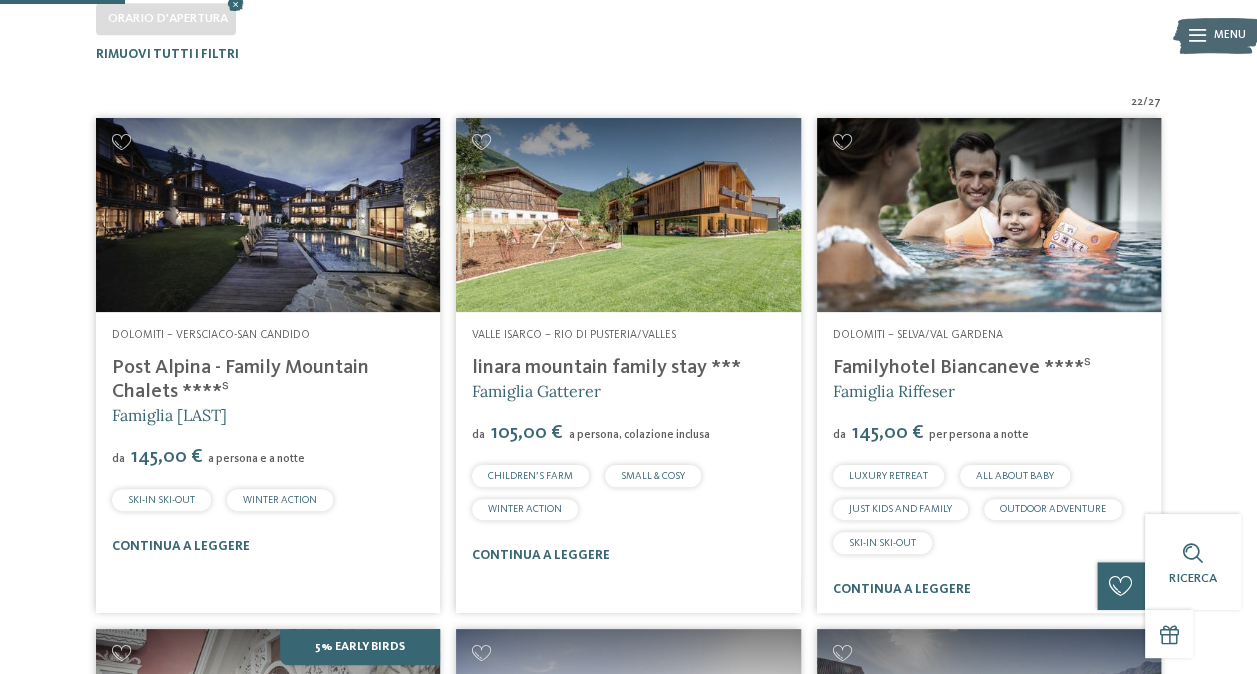 click on "Post Alpina - Family Mountain Chalets ****ˢ" at bounding box center [240, 380] 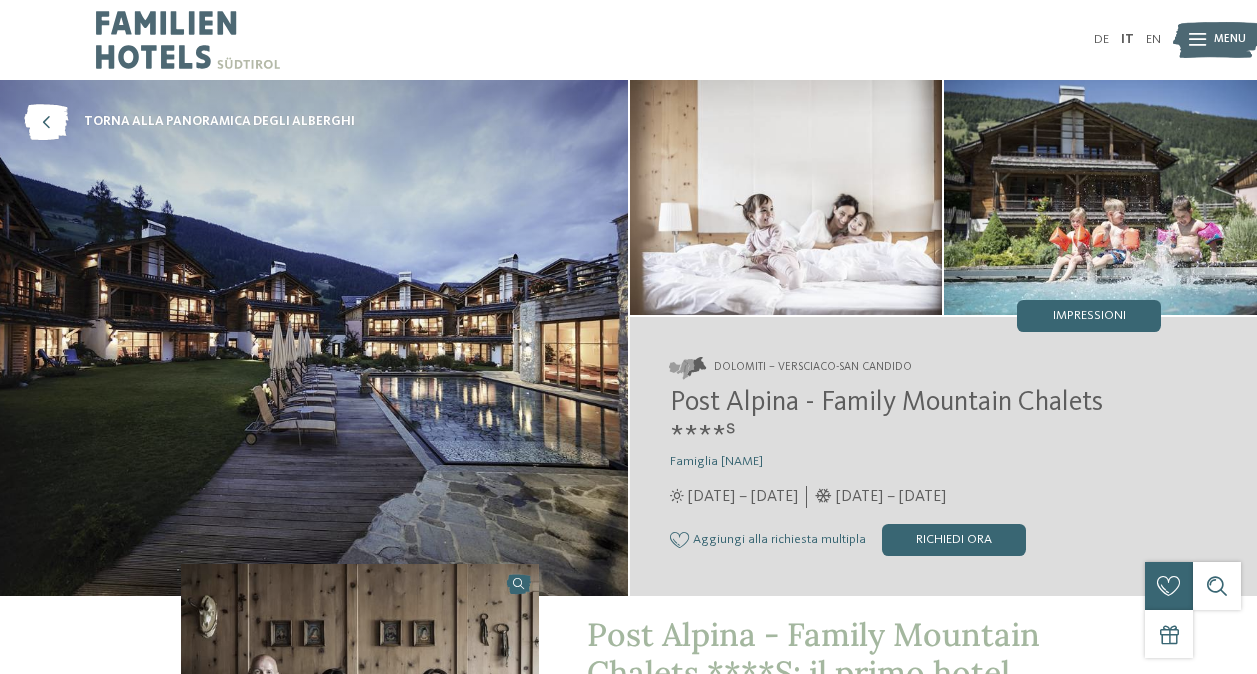 scroll, scrollTop: 0, scrollLeft: 0, axis: both 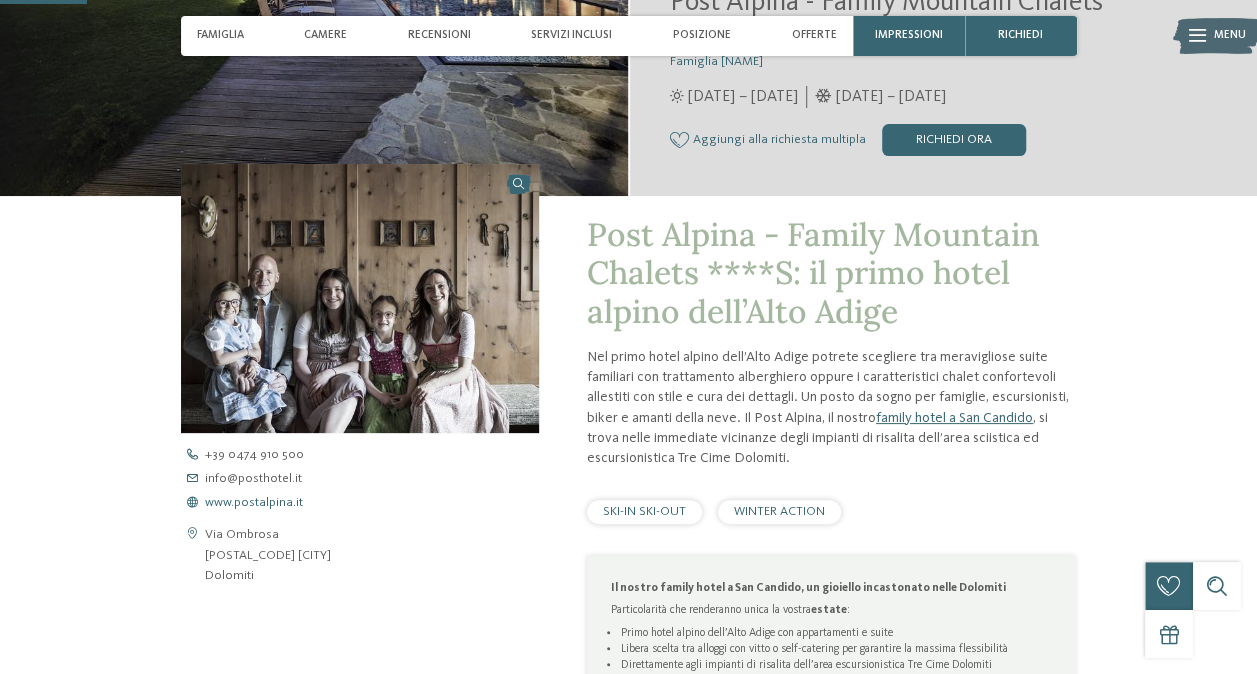 click on "www.postalpina.it" at bounding box center (254, 503) 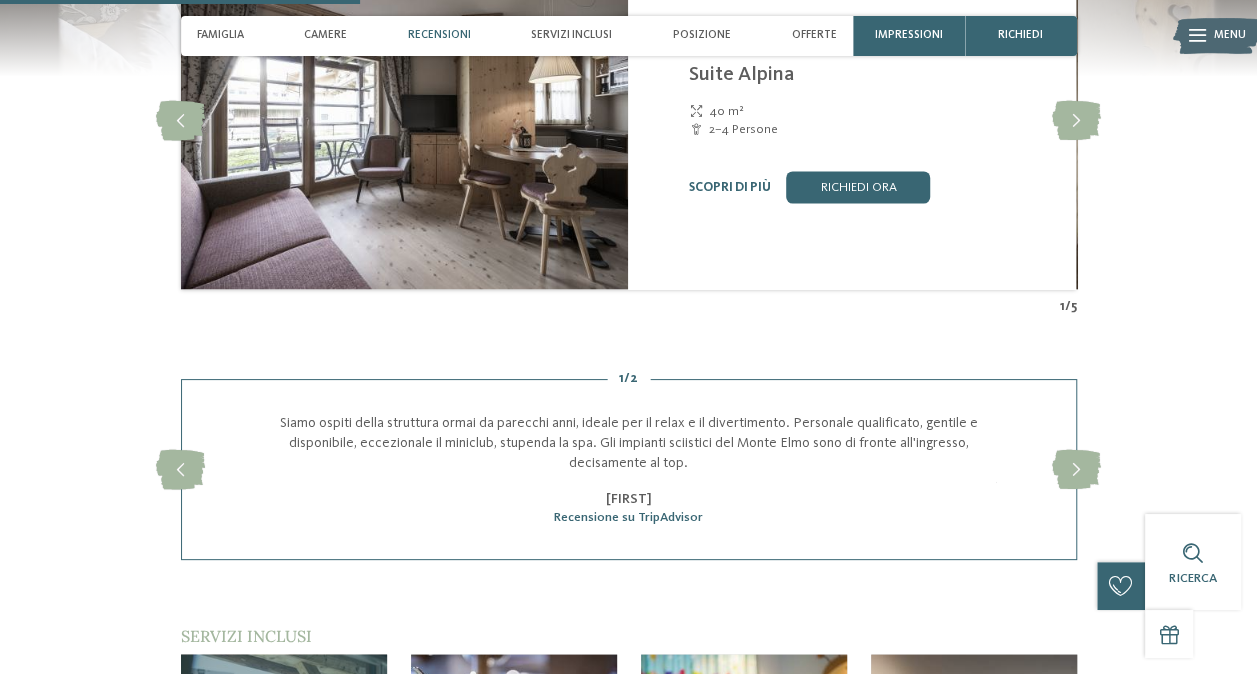 scroll, scrollTop: 1600, scrollLeft: 0, axis: vertical 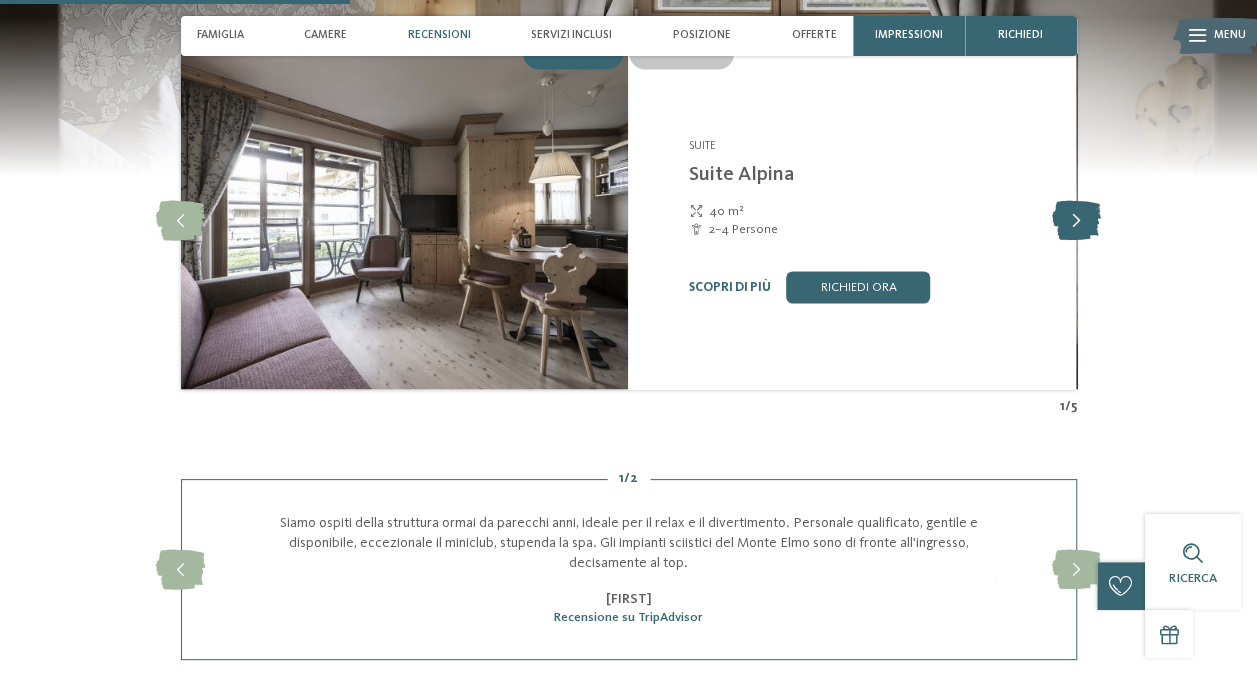 click at bounding box center (1076, 221) 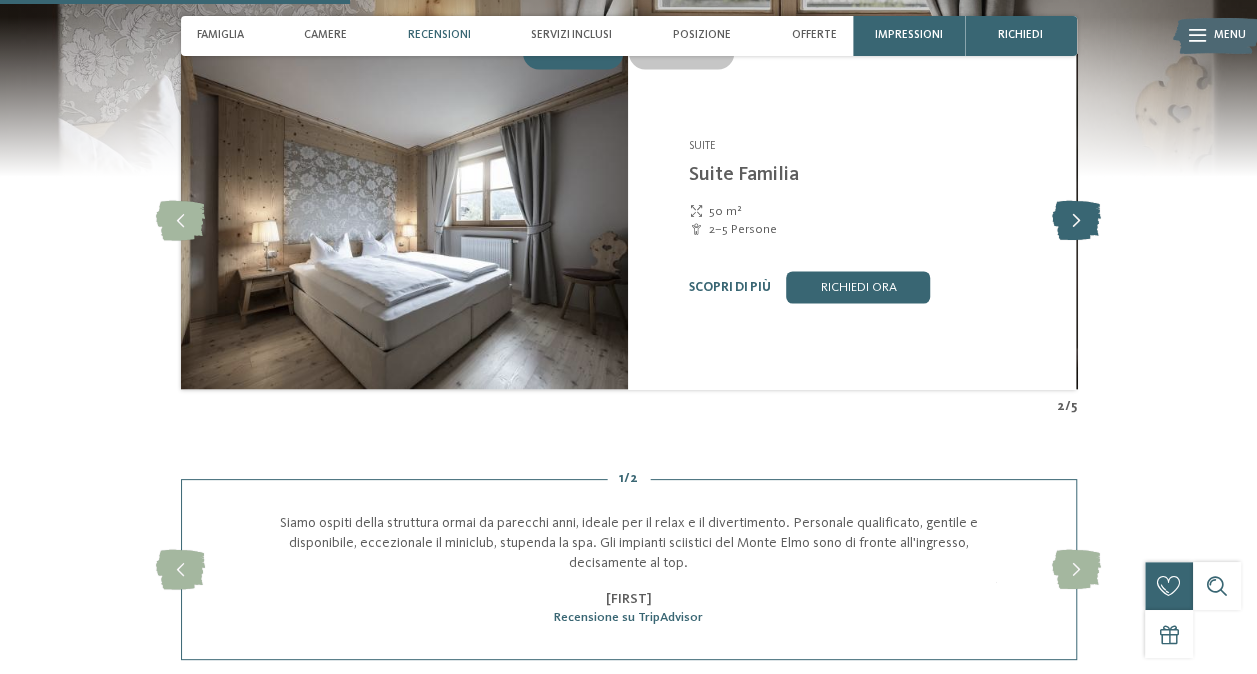 click at bounding box center (1076, 221) 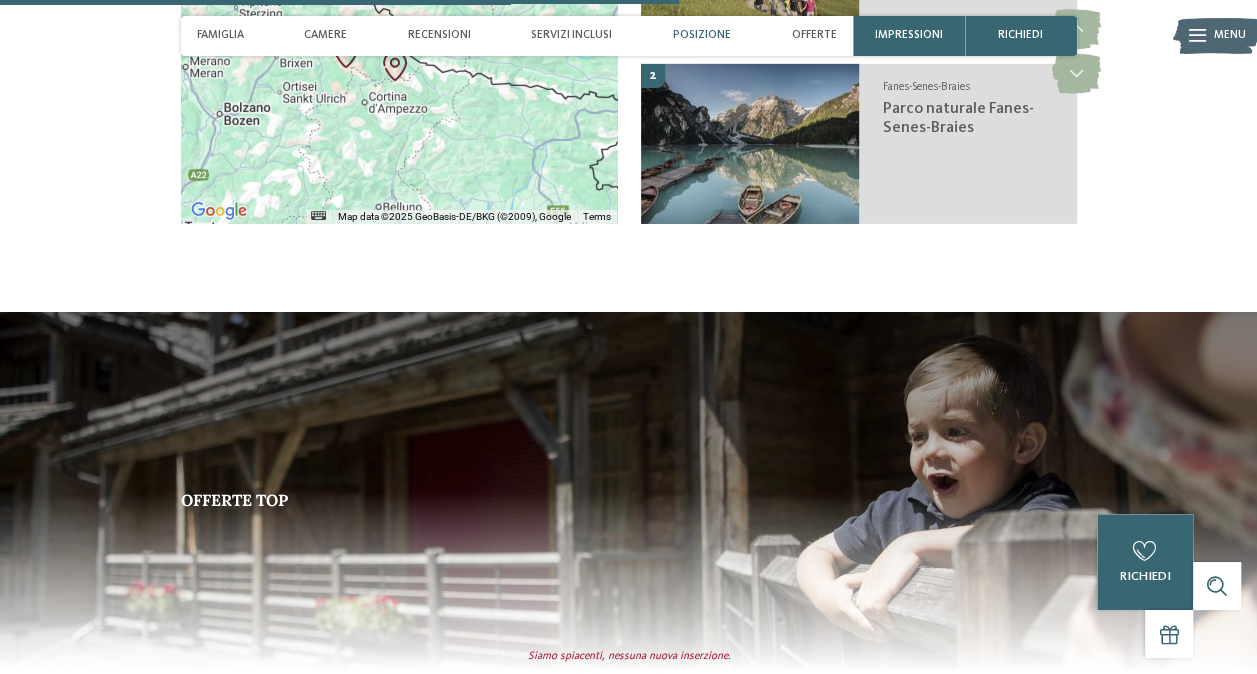 scroll, scrollTop: 3300, scrollLeft: 0, axis: vertical 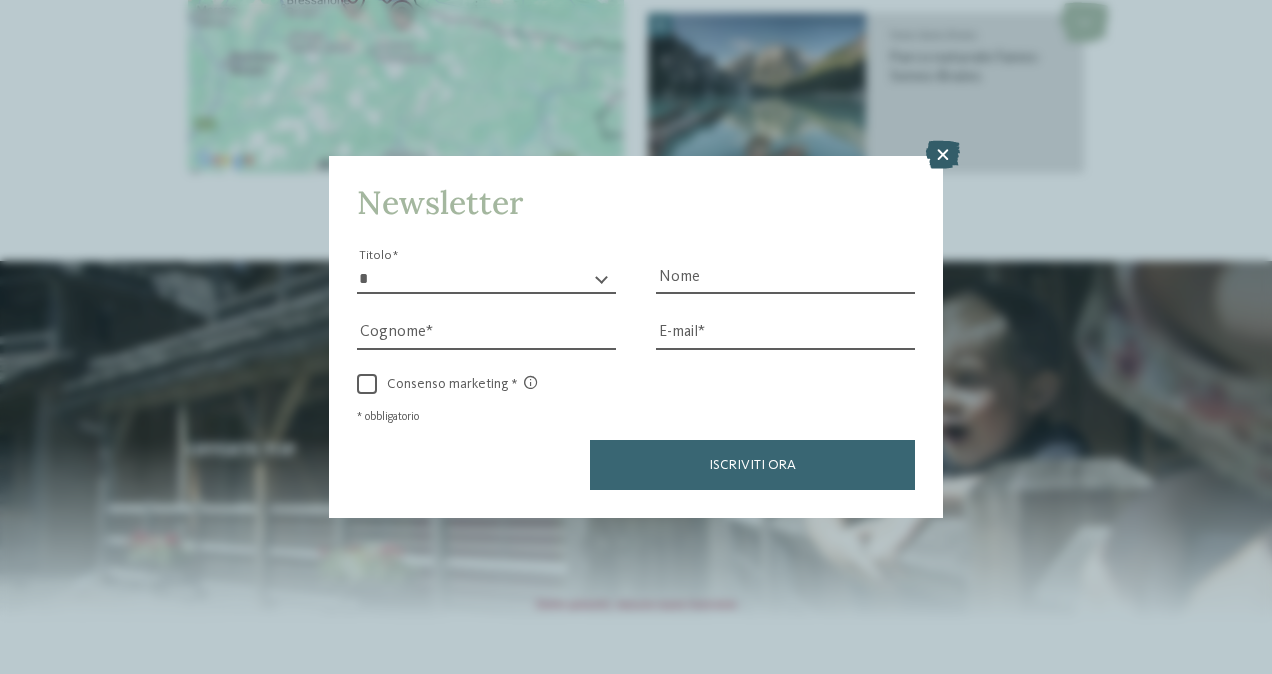 click at bounding box center (943, 155) 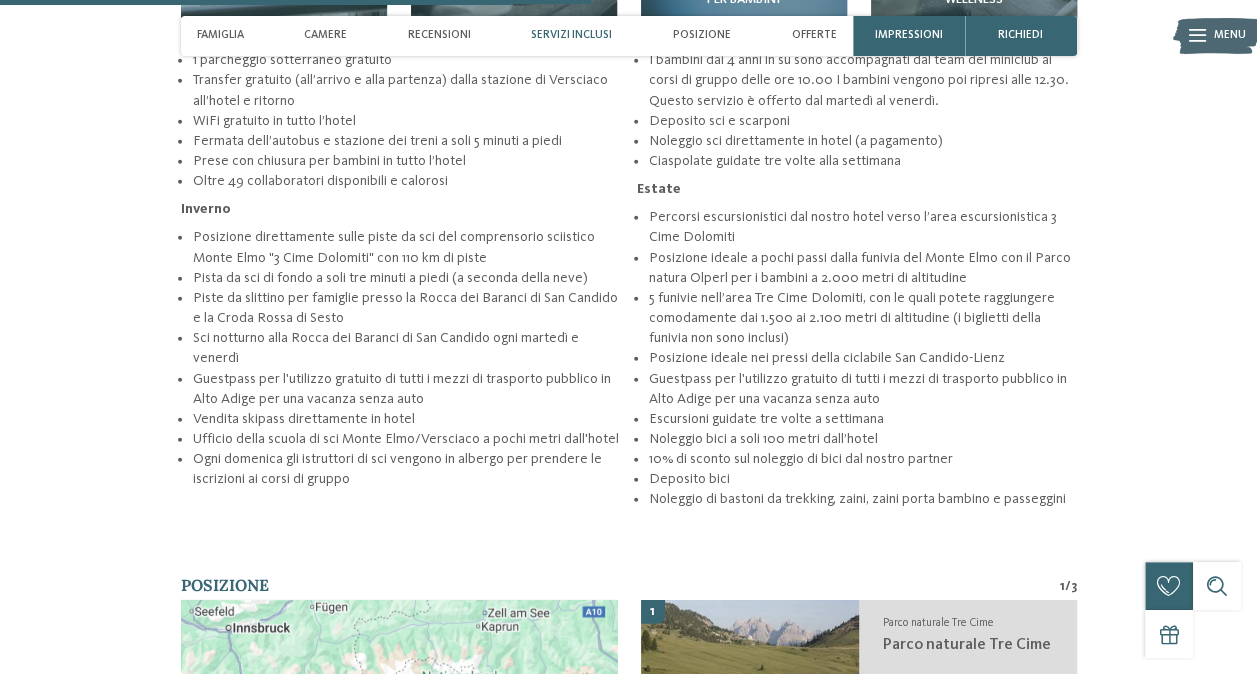 scroll, scrollTop: 2700, scrollLeft: 0, axis: vertical 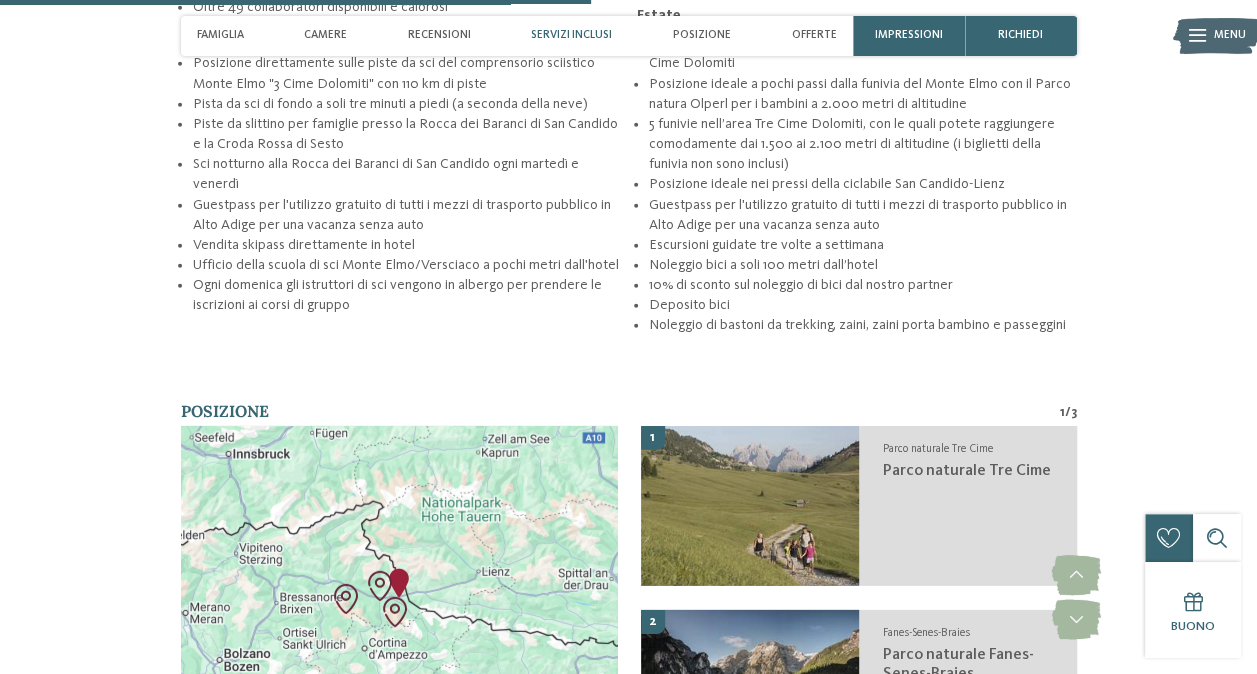 click at bounding box center [399, 583] 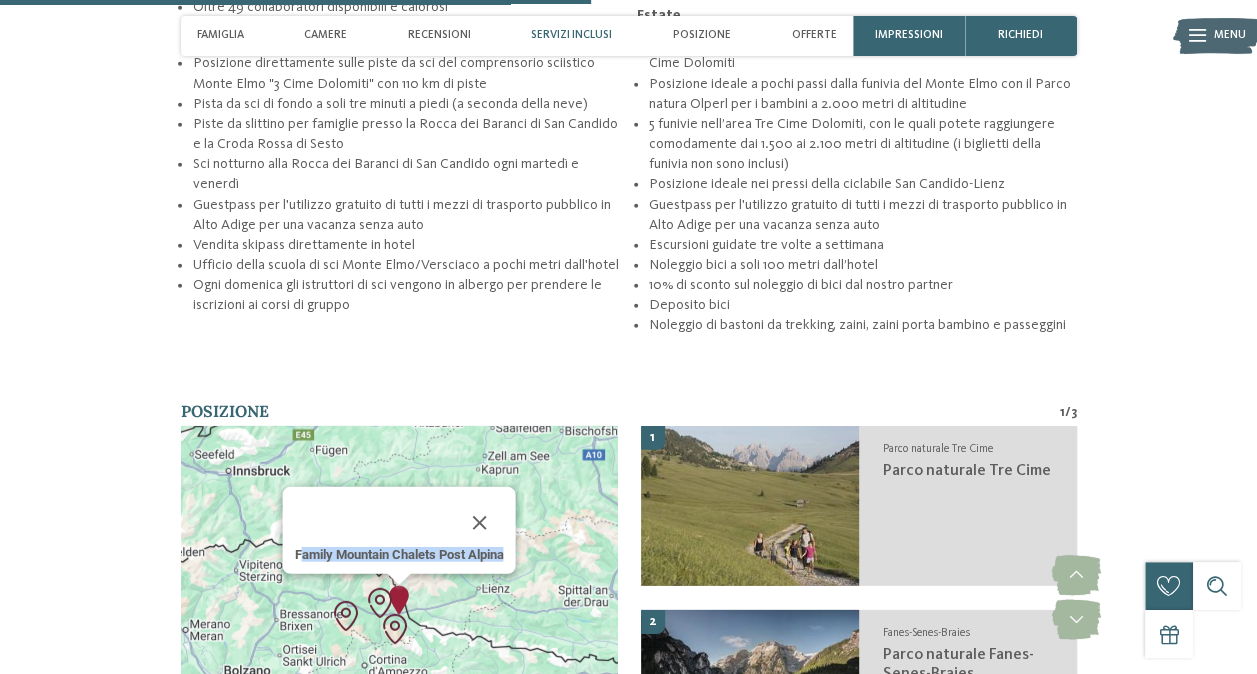 drag, startPoint x: 296, startPoint y: 551, endPoint x: 516, endPoint y: 560, distance: 220.18402 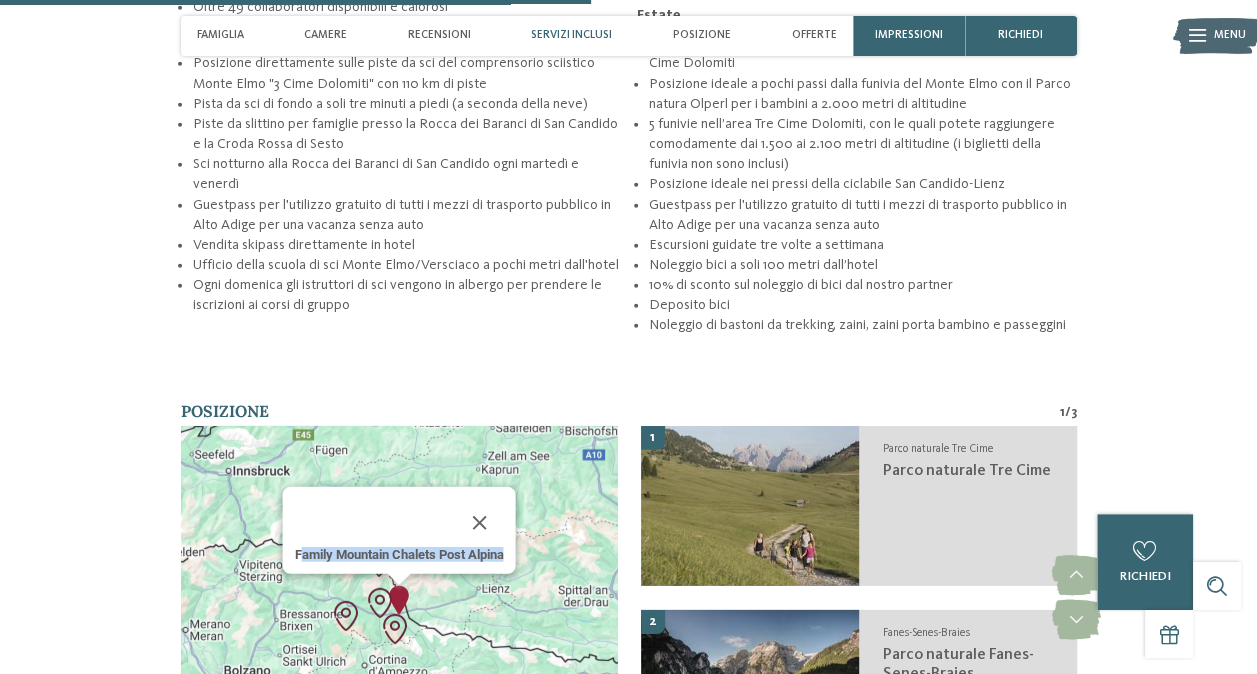 copy on "amily Mountain Chalets Post Alpina" 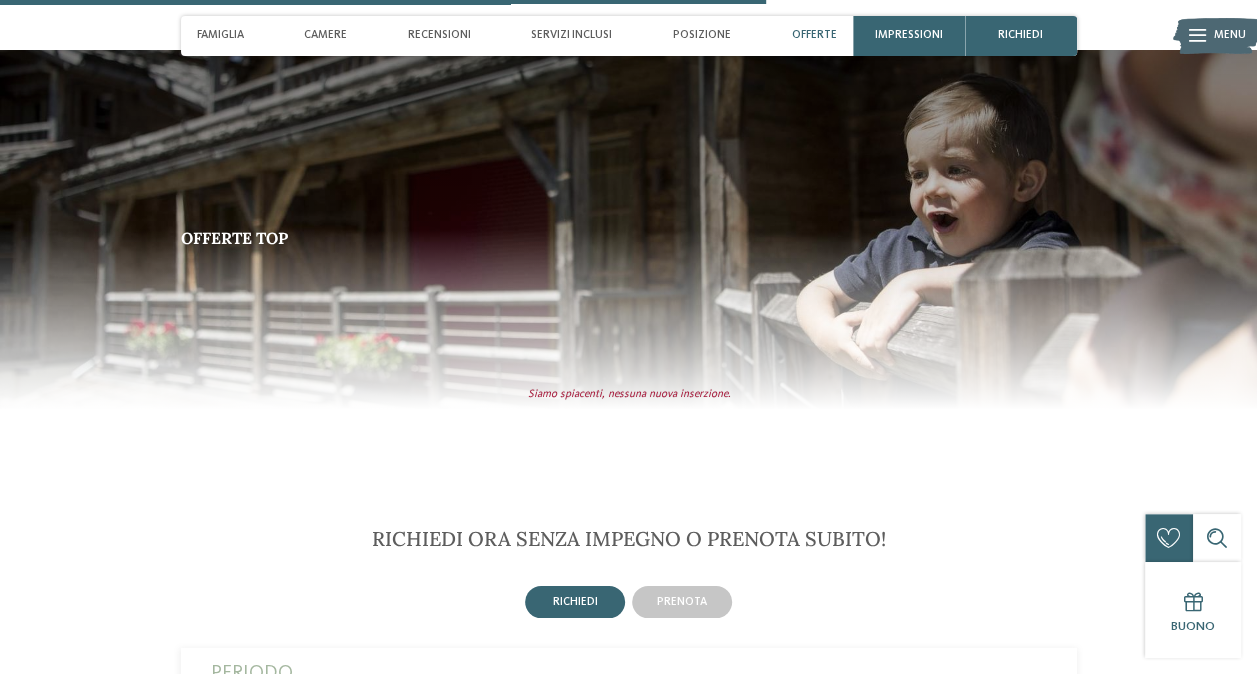 scroll, scrollTop: 3500, scrollLeft: 0, axis: vertical 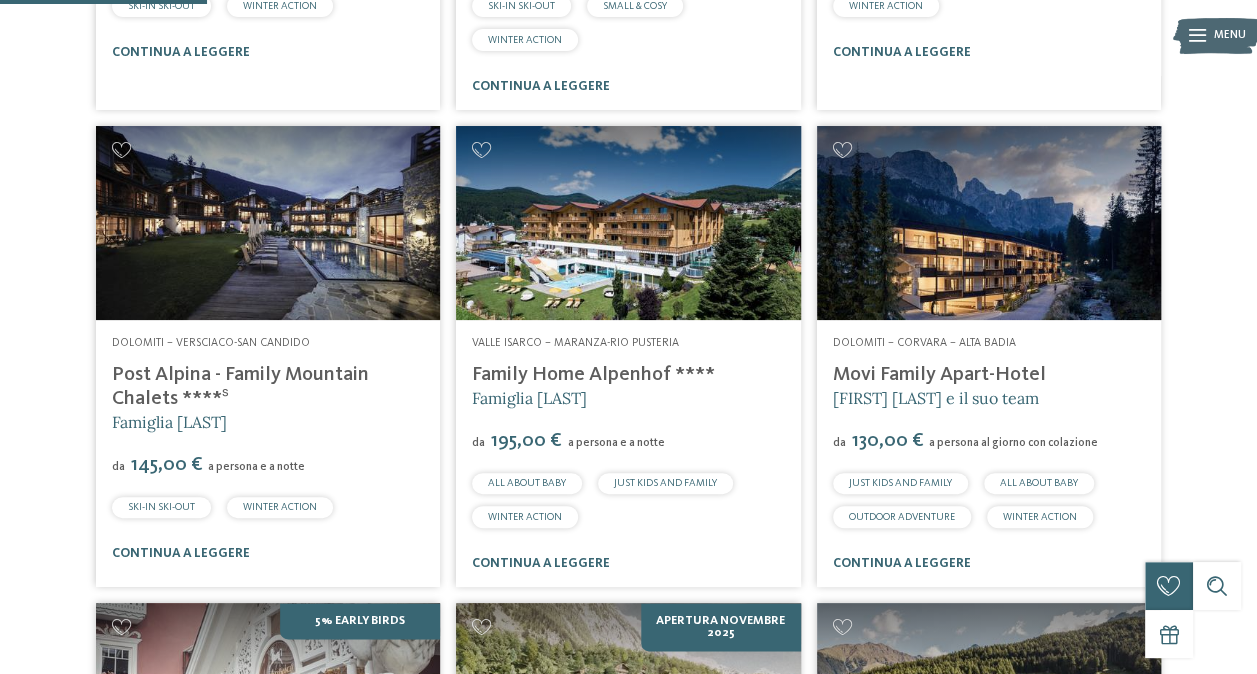 click on "Movi Family Apart-Hotel" at bounding box center [939, 375] 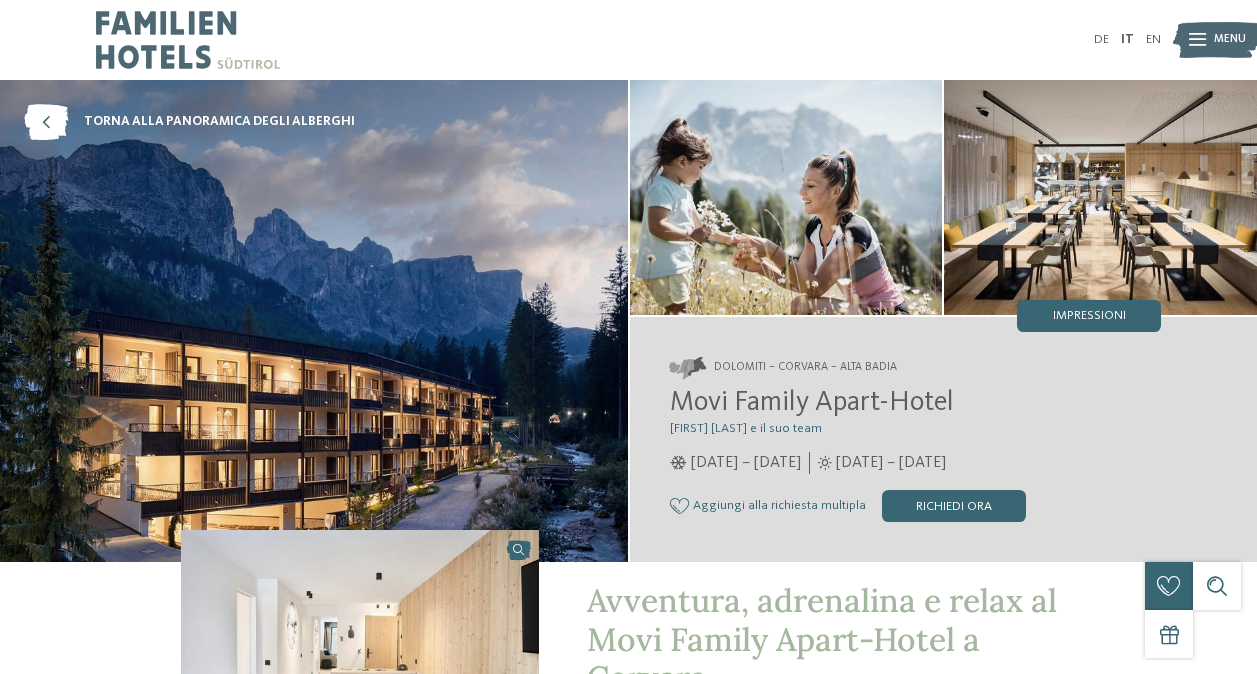 scroll, scrollTop: 0, scrollLeft: 0, axis: both 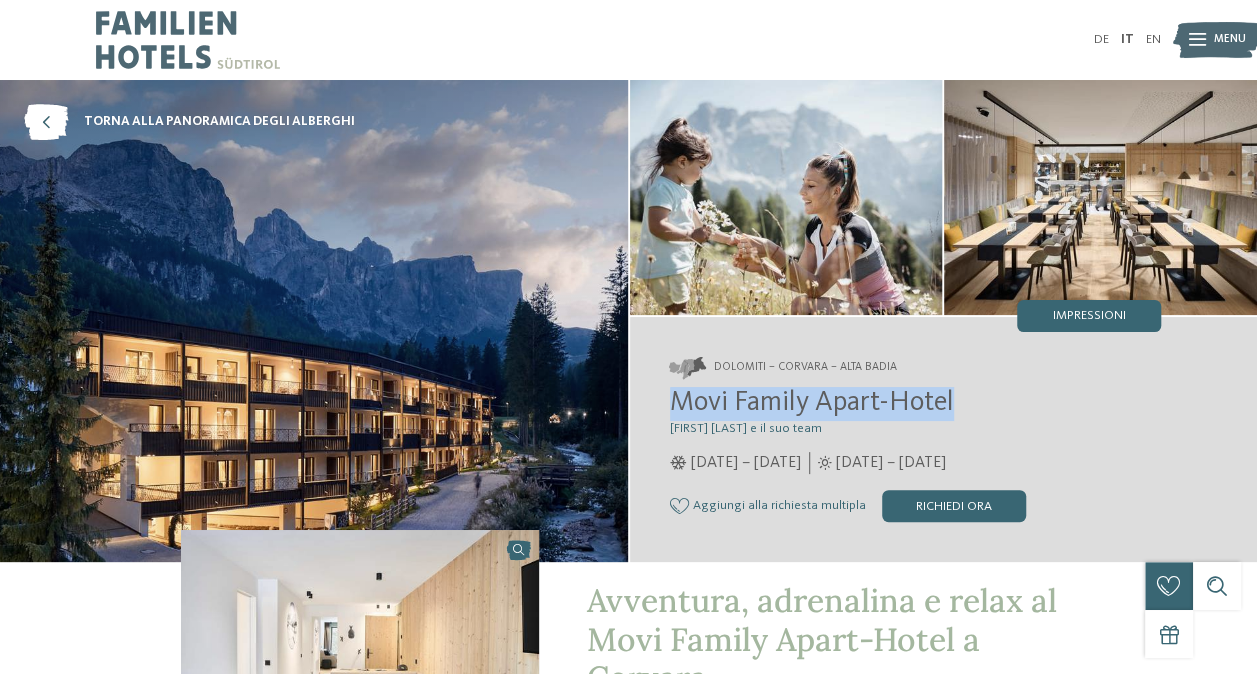 drag, startPoint x: 670, startPoint y: 401, endPoint x: 967, endPoint y: 396, distance: 297.04208 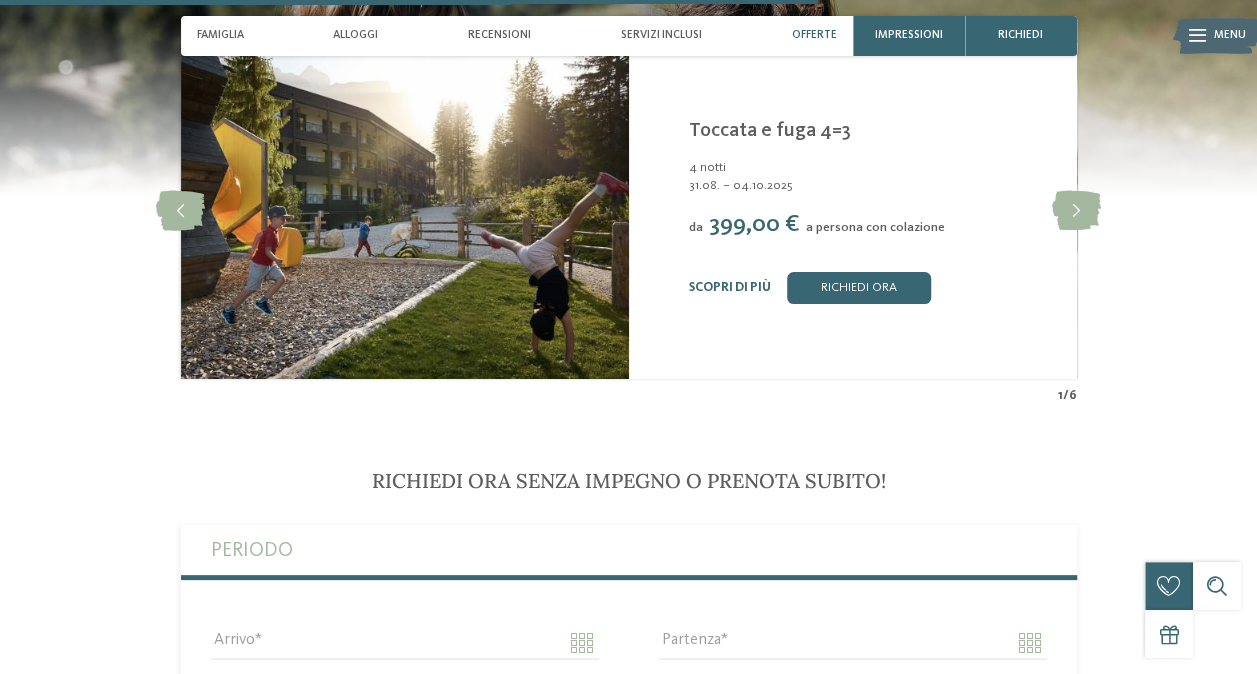 scroll, scrollTop: 3900, scrollLeft: 0, axis: vertical 